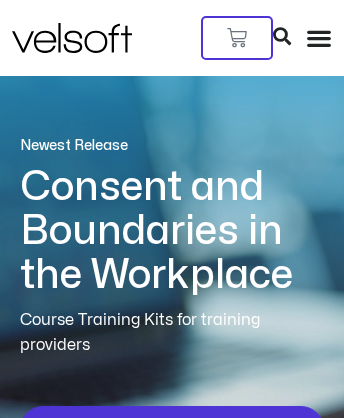 scroll, scrollTop: 0, scrollLeft: 0, axis: both 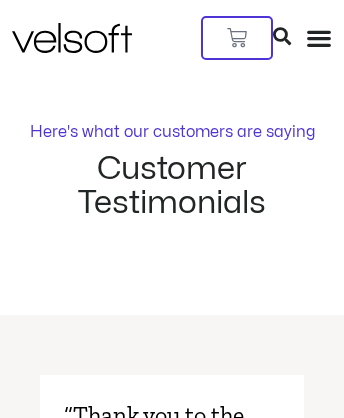 click on "Velsoft Corporate University" at bounding box center (172, 6971) 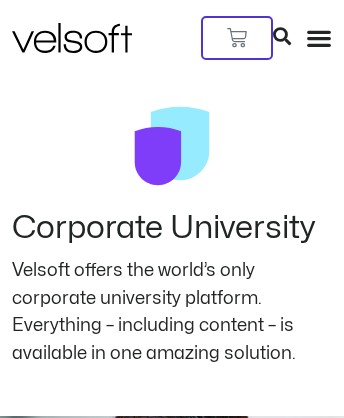 scroll, scrollTop: 0, scrollLeft: 0, axis: both 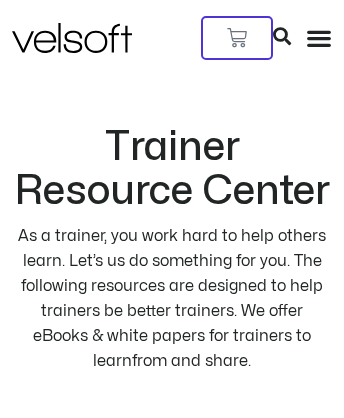 click on "Contact Us" at bounding box center [172, 5888] 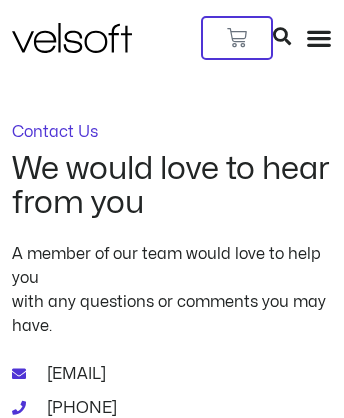 scroll, scrollTop: 0, scrollLeft: 0, axis: both 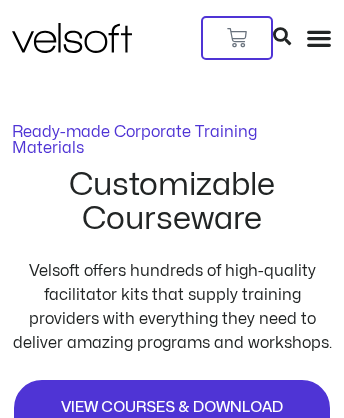 click on "See All Trainer Kits" at bounding box center (172, 2701) 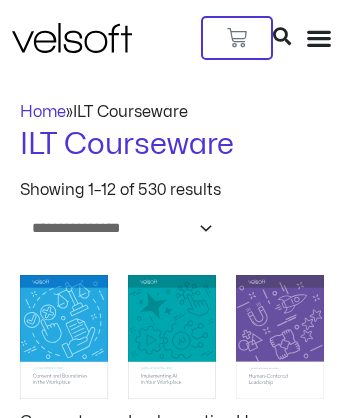 scroll, scrollTop: 0, scrollLeft: 0, axis: both 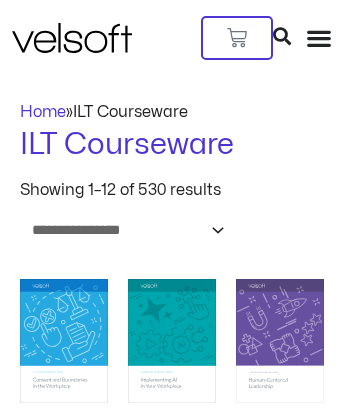 click at bounding box center [172, 1372] 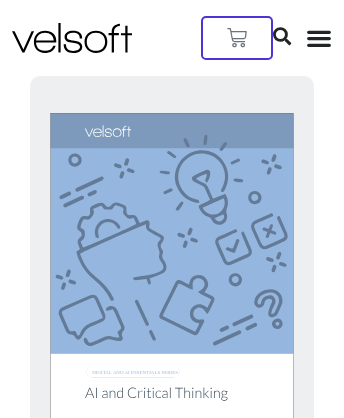 scroll, scrollTop: 0, scrollLeft: 0, axis: both 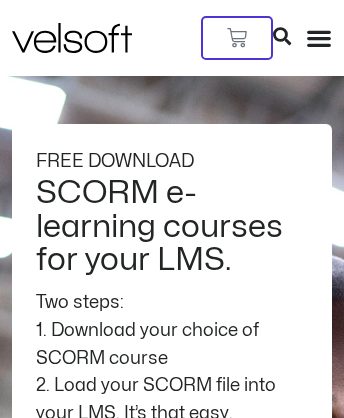click at bounding box center [240, 8645] 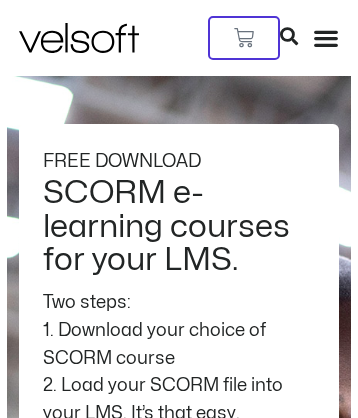 scroll, scrollTop: 7552, scrollLeft: 46, axis: both 